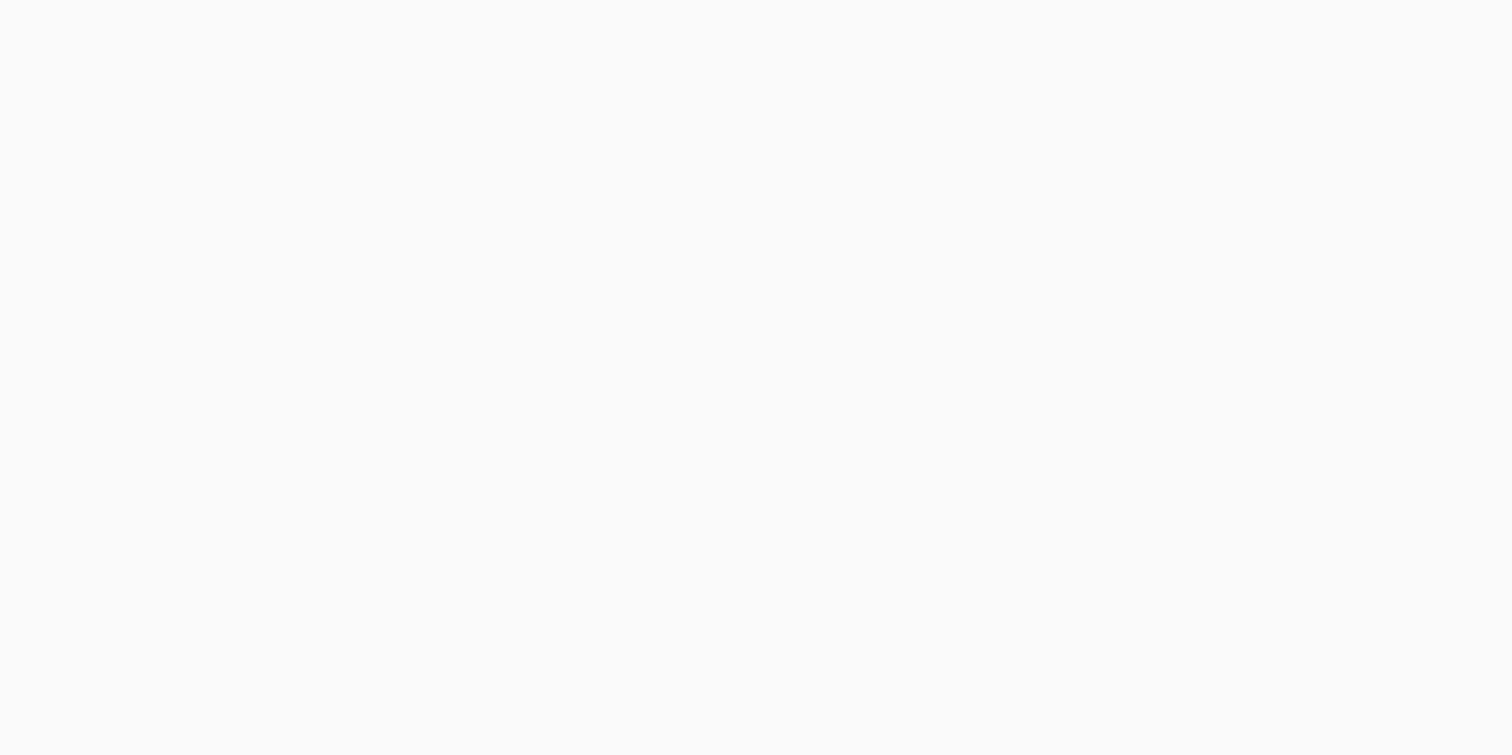 scroll, scrollTop: 0, scrollLeft: 0, axis: both 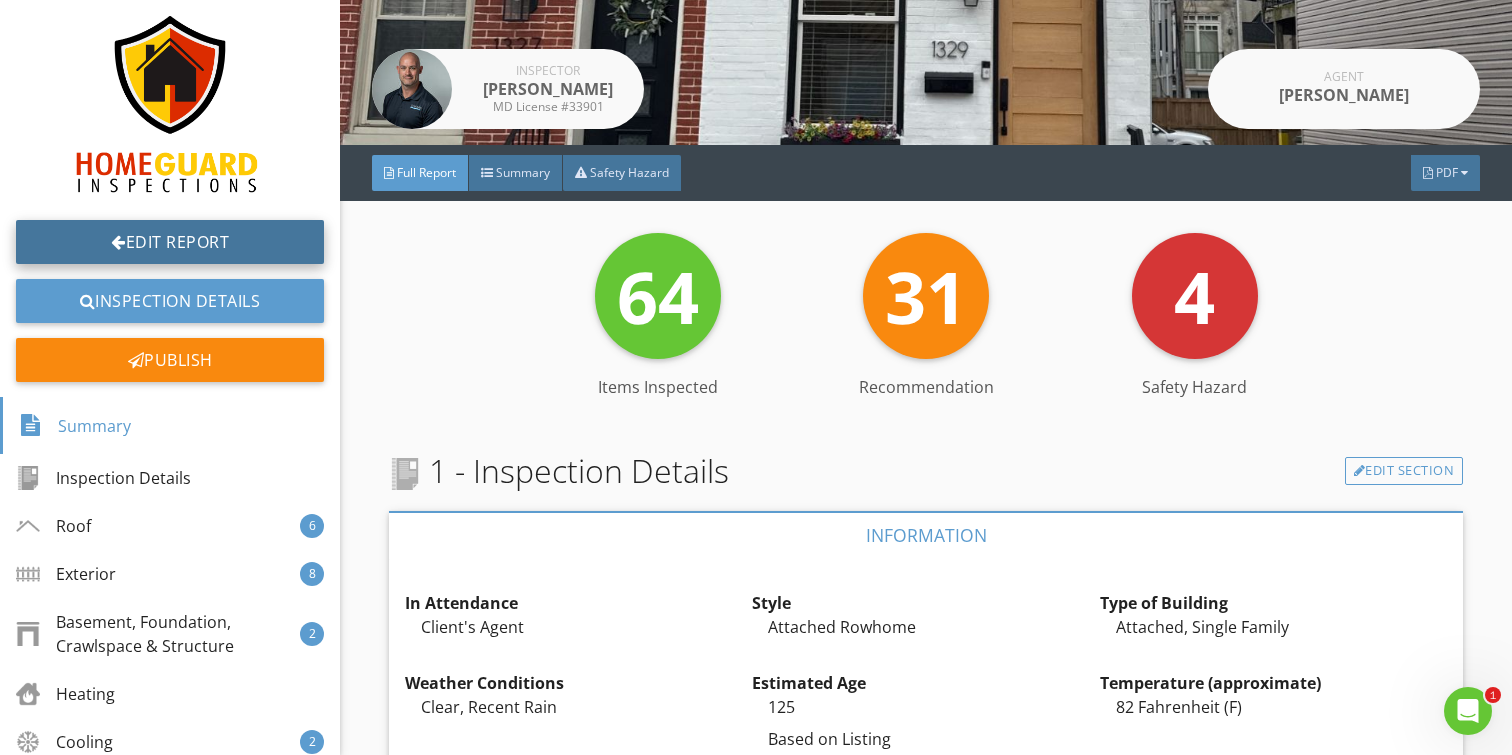 click on "Edit Report" at bounding box center [170, 242] 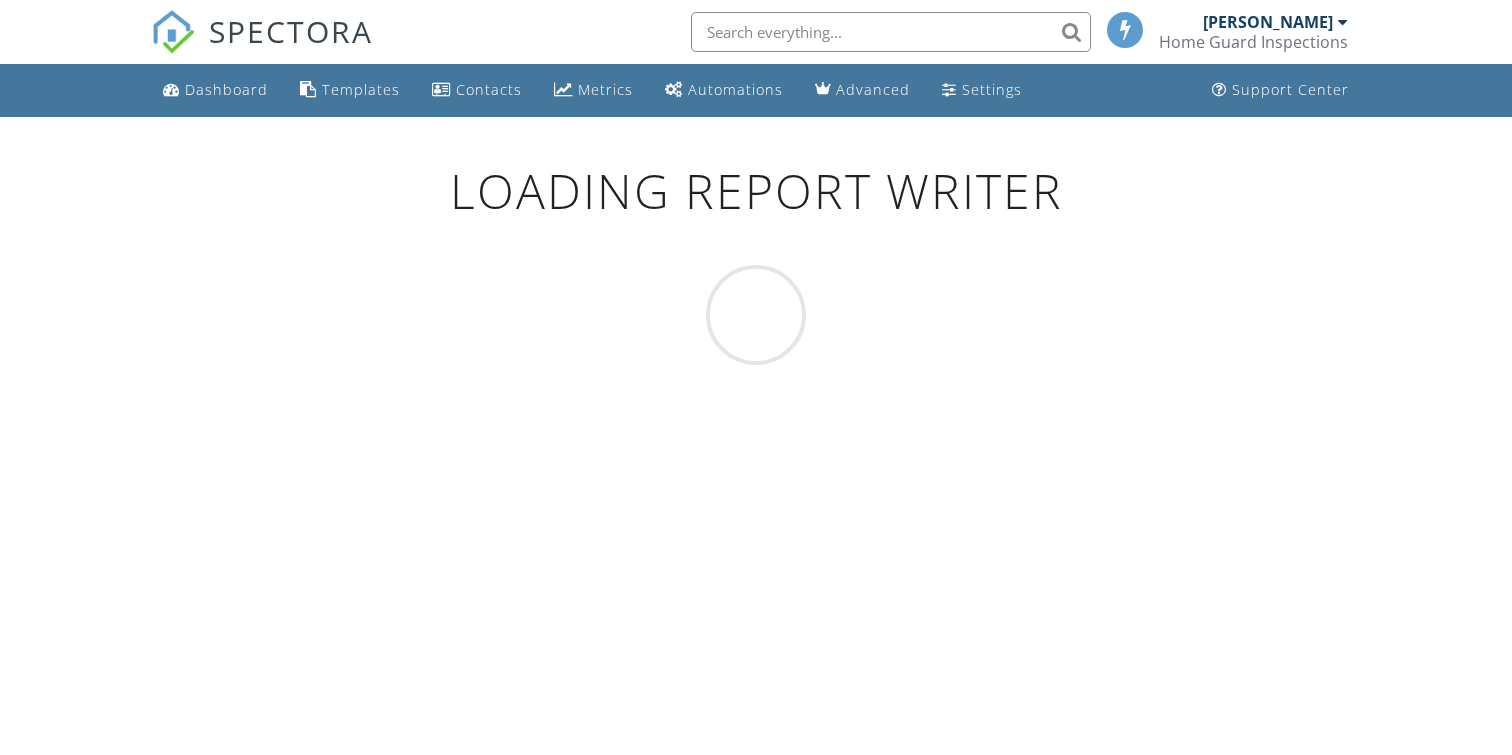 scroll, scrollTop: 0, scrollLeft: 0, axis: both 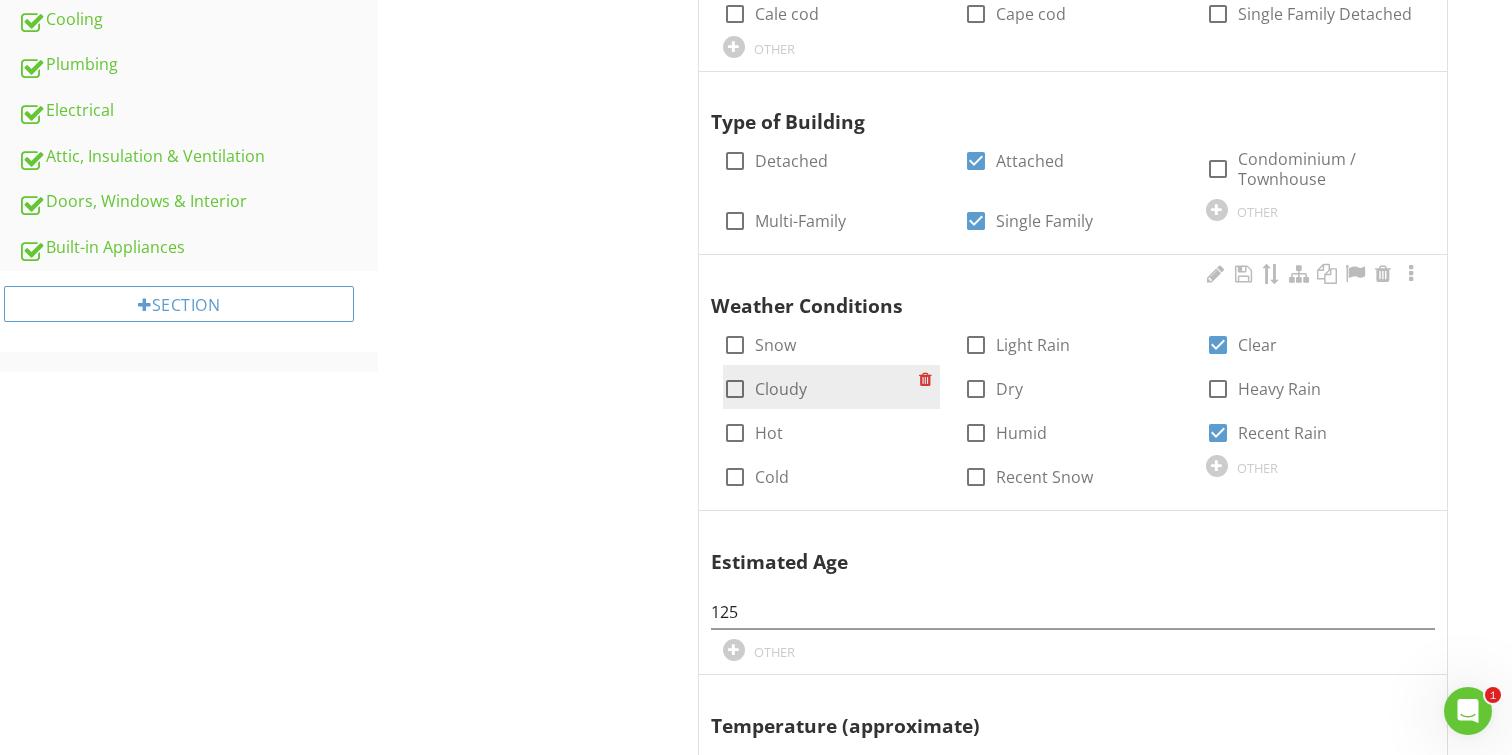 click at bounding box center [735, 389] 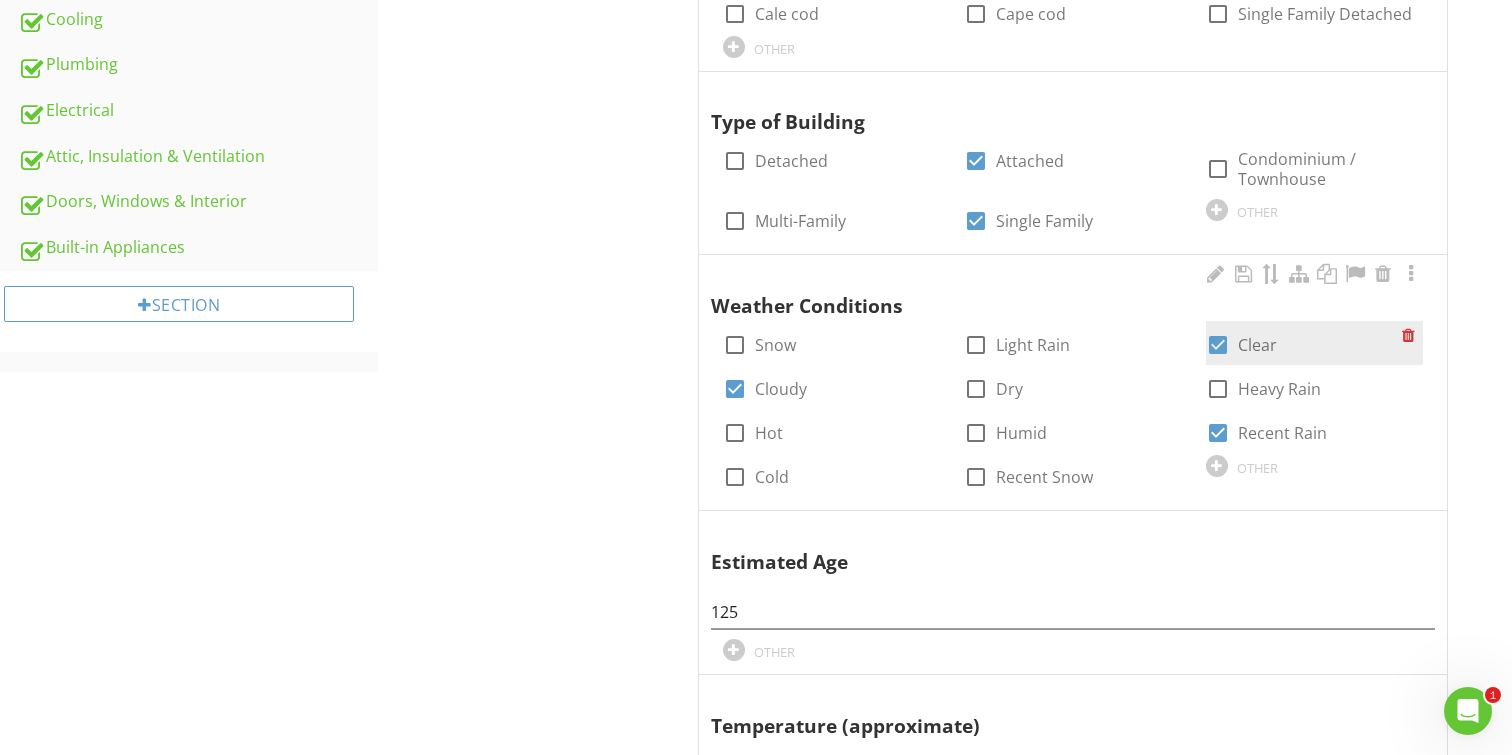 click at bounding box center [1218, 345] 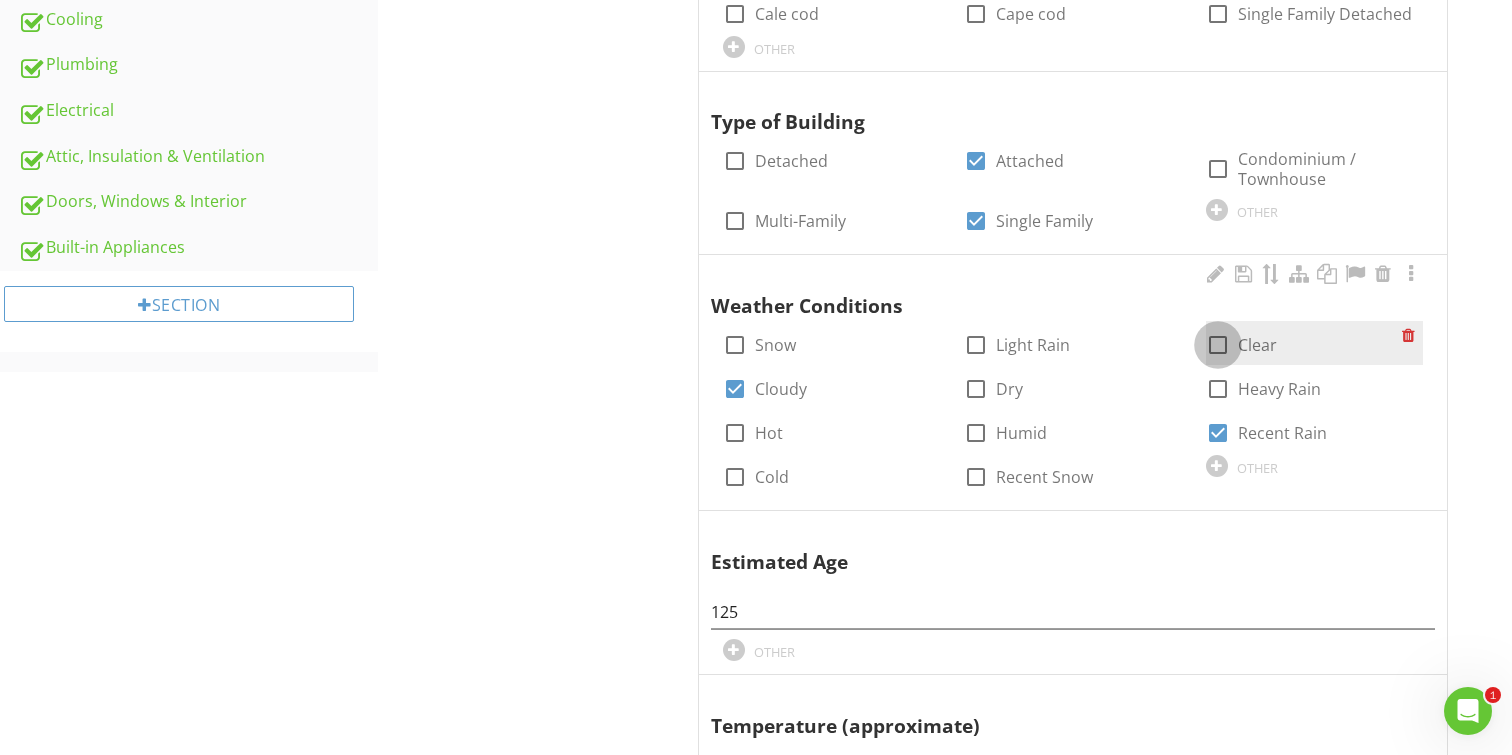 checkbox on "false" 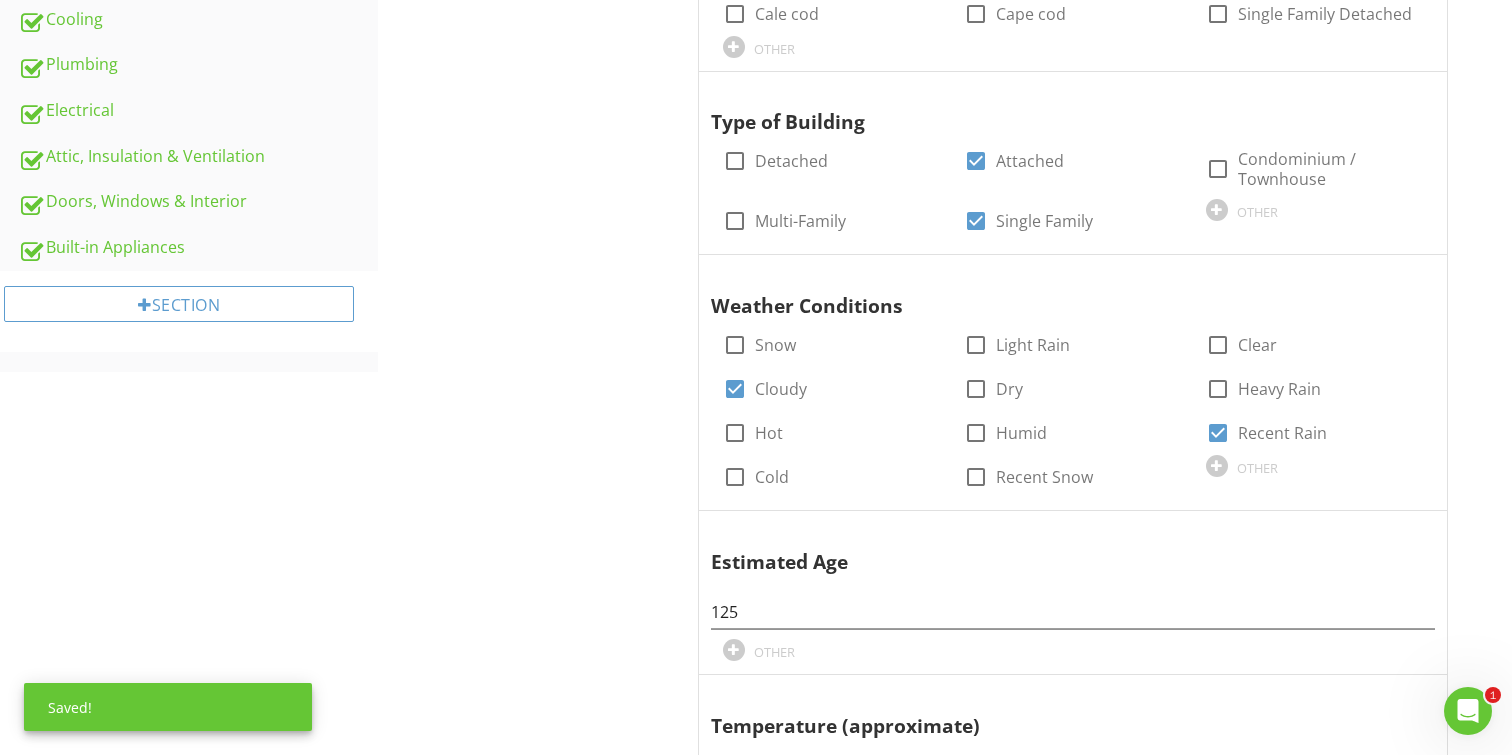 click on "Inspection Details
General
Item
General
Info
Information
Occupancy
check_box Furnished   check_box Occupied   check_box_outline_blank Utilities Off   check_box_outline_blank Vacant         OTHER
In Attendance
check_box_outline_blank Listing Agent   check_box_outline_blank Home Owner   check_box_outline_blank Client   check_box Client's Agent   check_box_outline_blank Inspector Only         OTHER
Style
check_box_outline_blank Bungalow   check_box_outline_blank Colonial   check_box_outline_blank Contemporary   check_box_outline_blank Manufactured   check_box_outline_blank Modern   check_box_outline_blank Modular   Ranch" at bounding box center (945, 598) 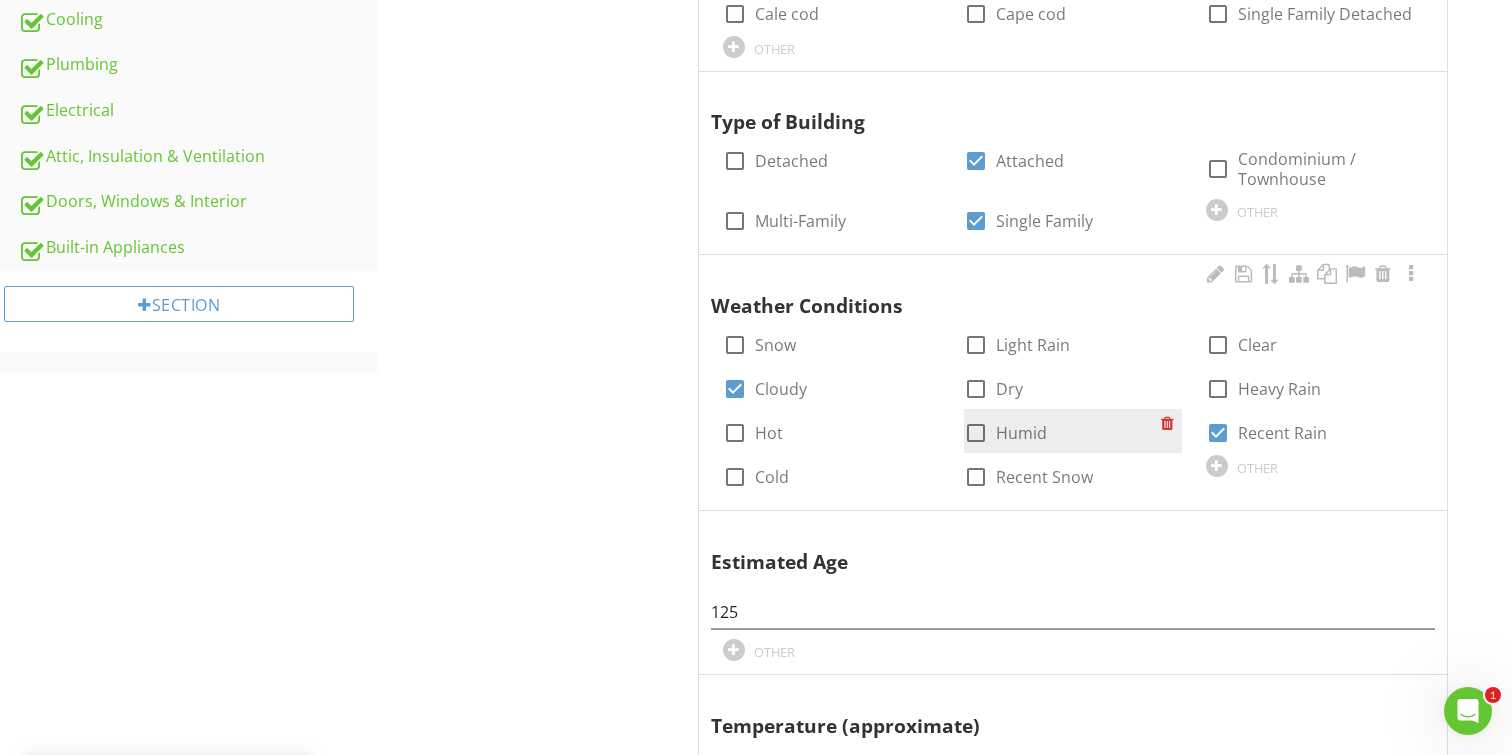 click at bounding box center [976, 433] 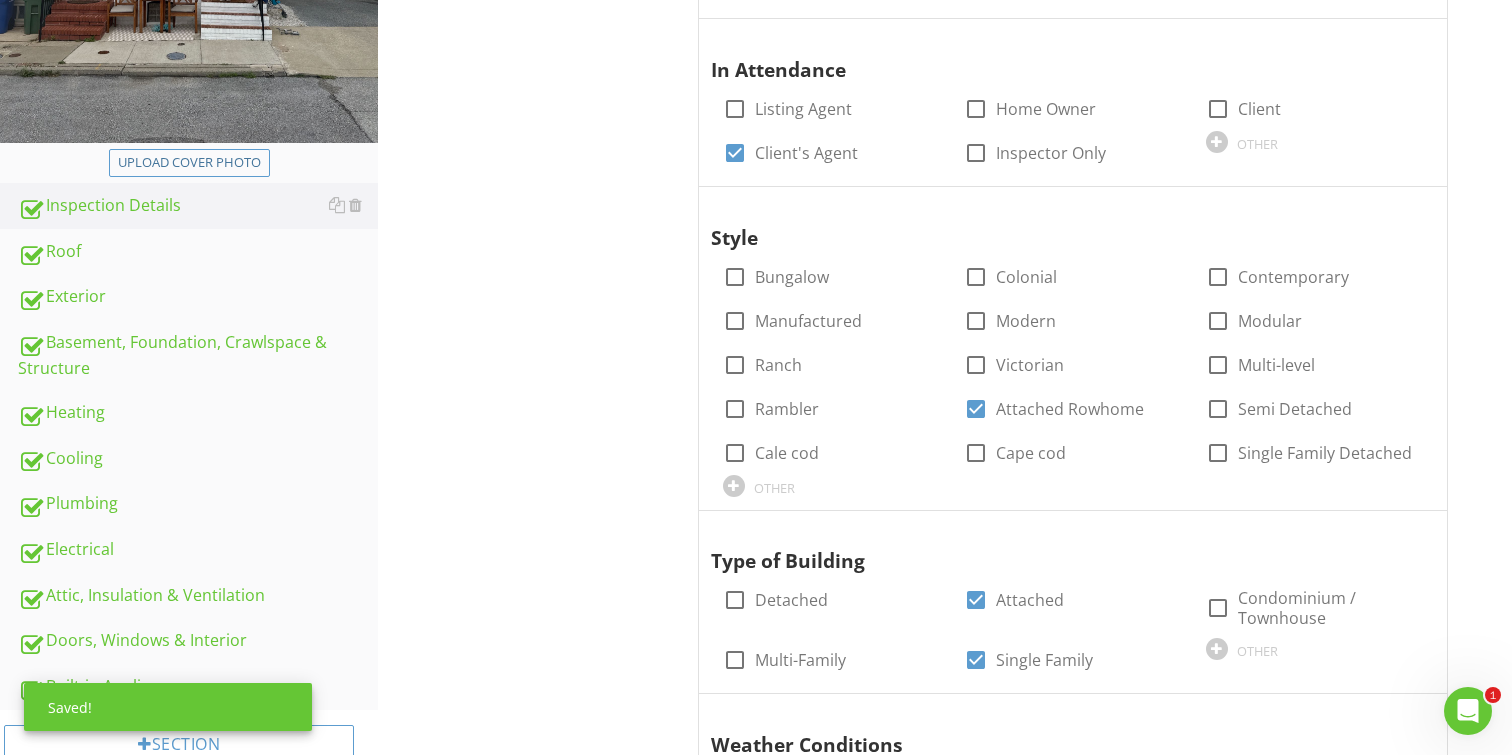 scroll, scrollTop: 0, scrollLeft: 0, axis: both 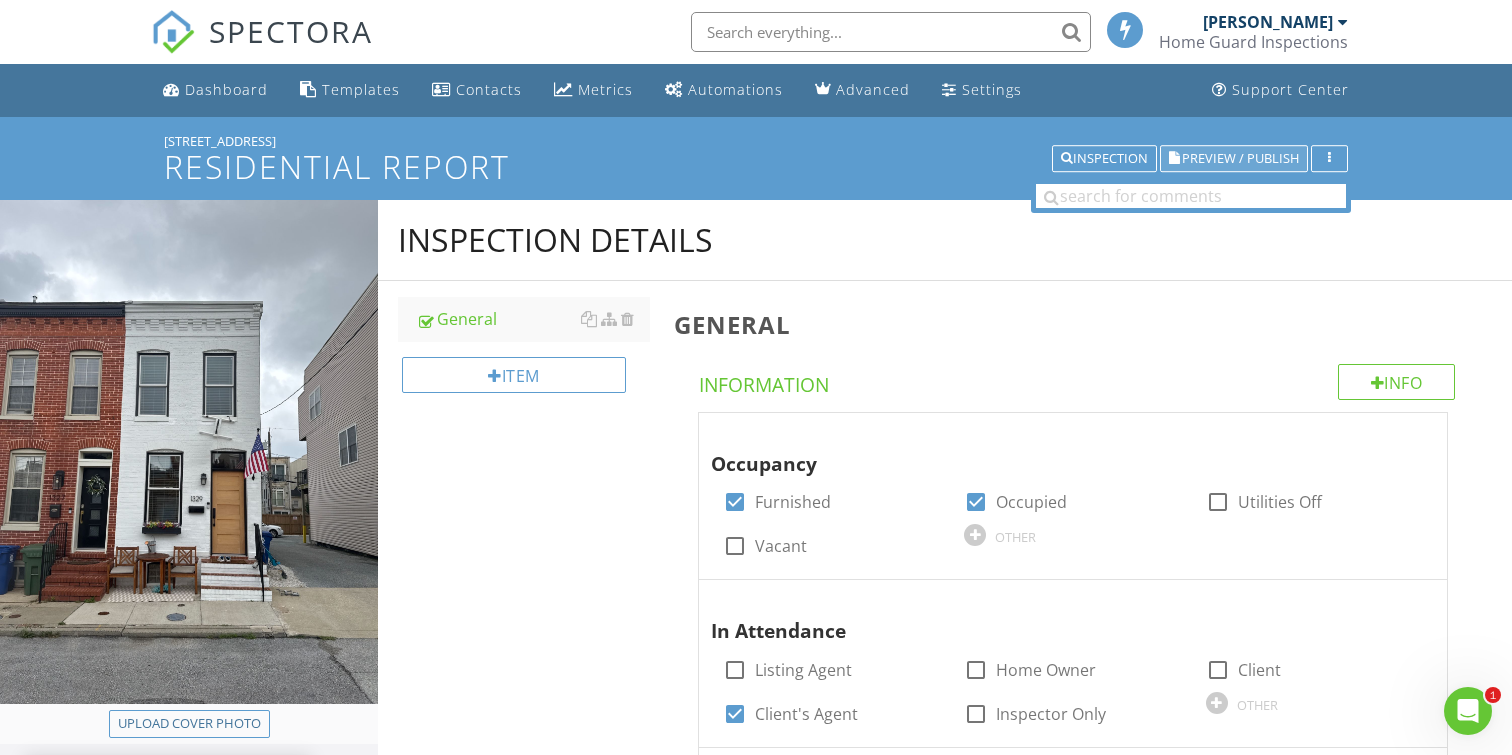 click on "Preview / Publish" at bounding box center (1240, 158) 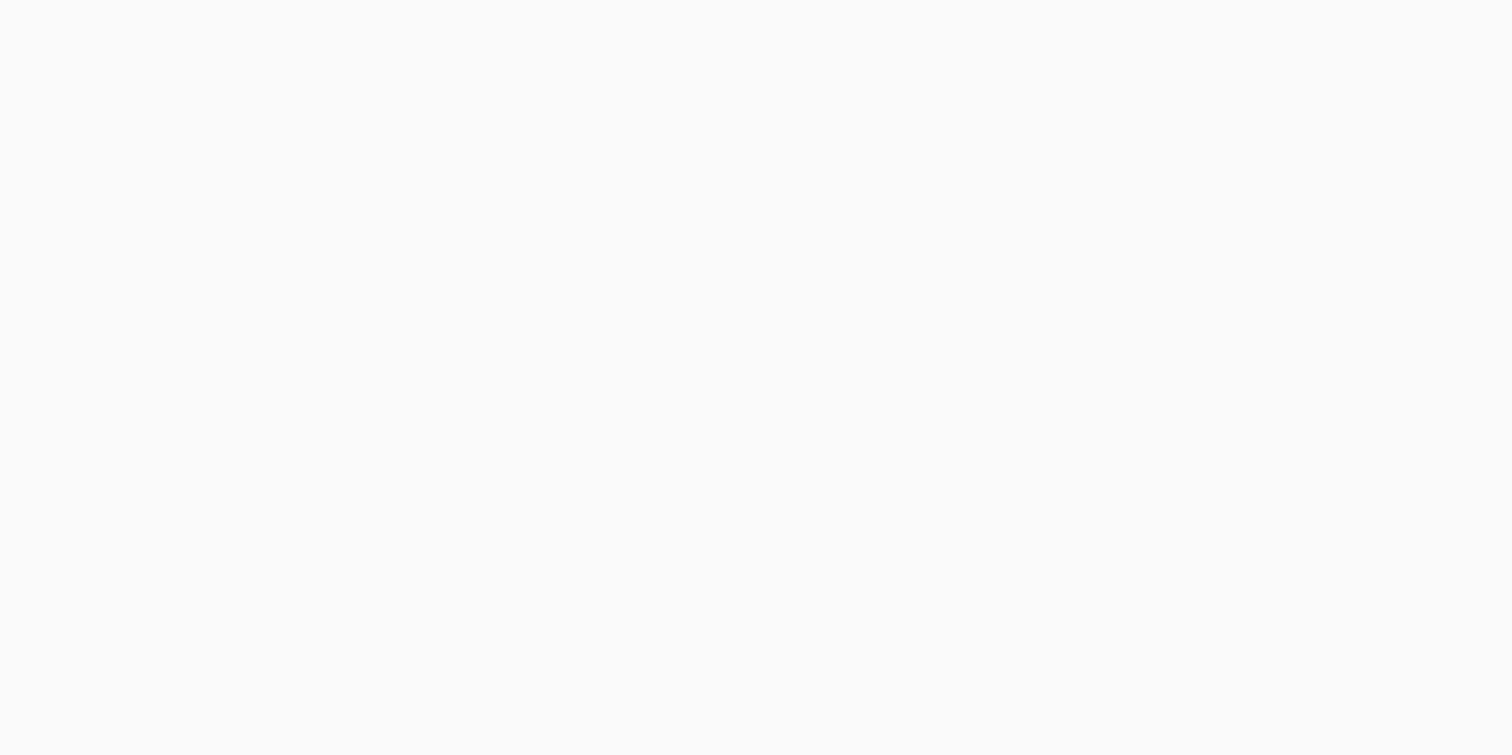 scroll, scrollTop: 0, scrollLeft: 0, axis: both 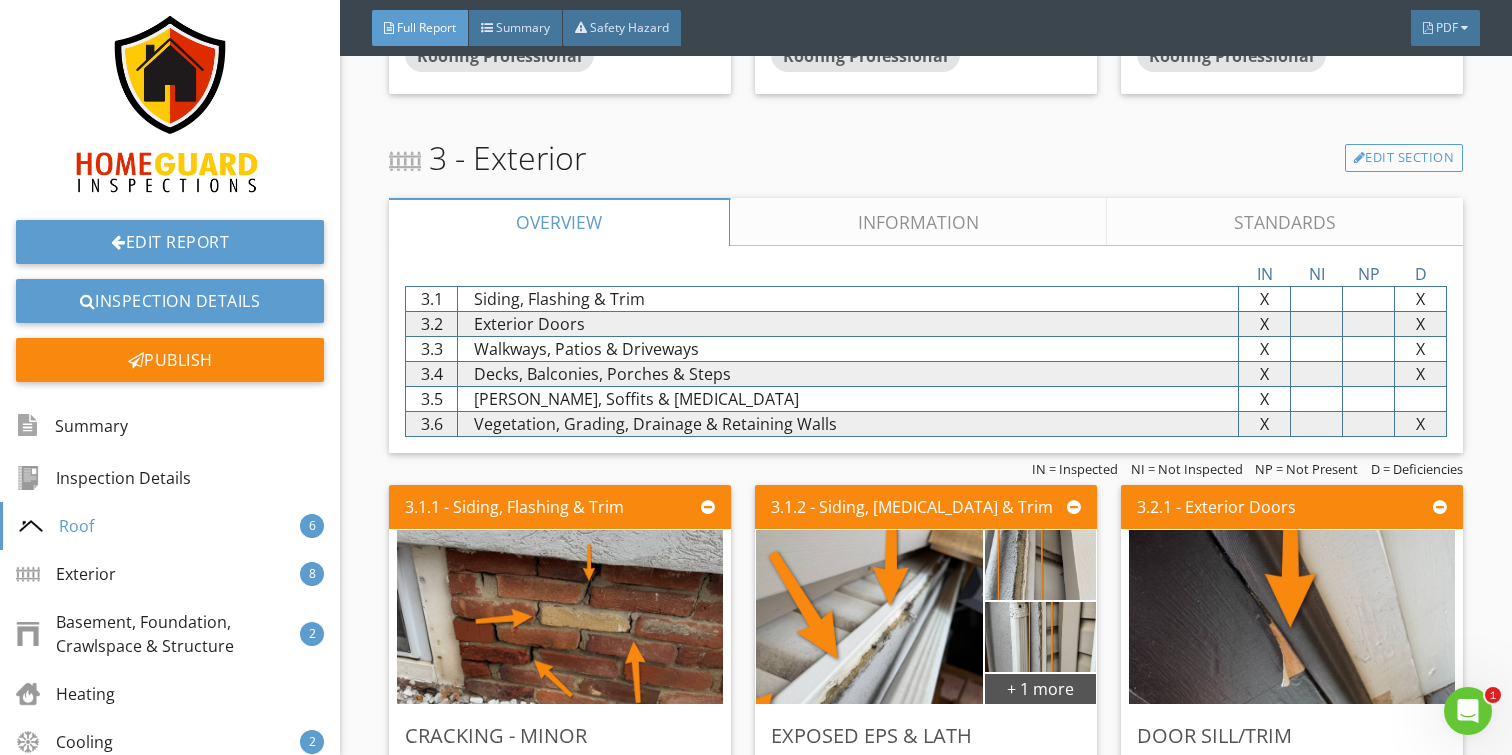 click on "Information" at bounding box center [918, 222] 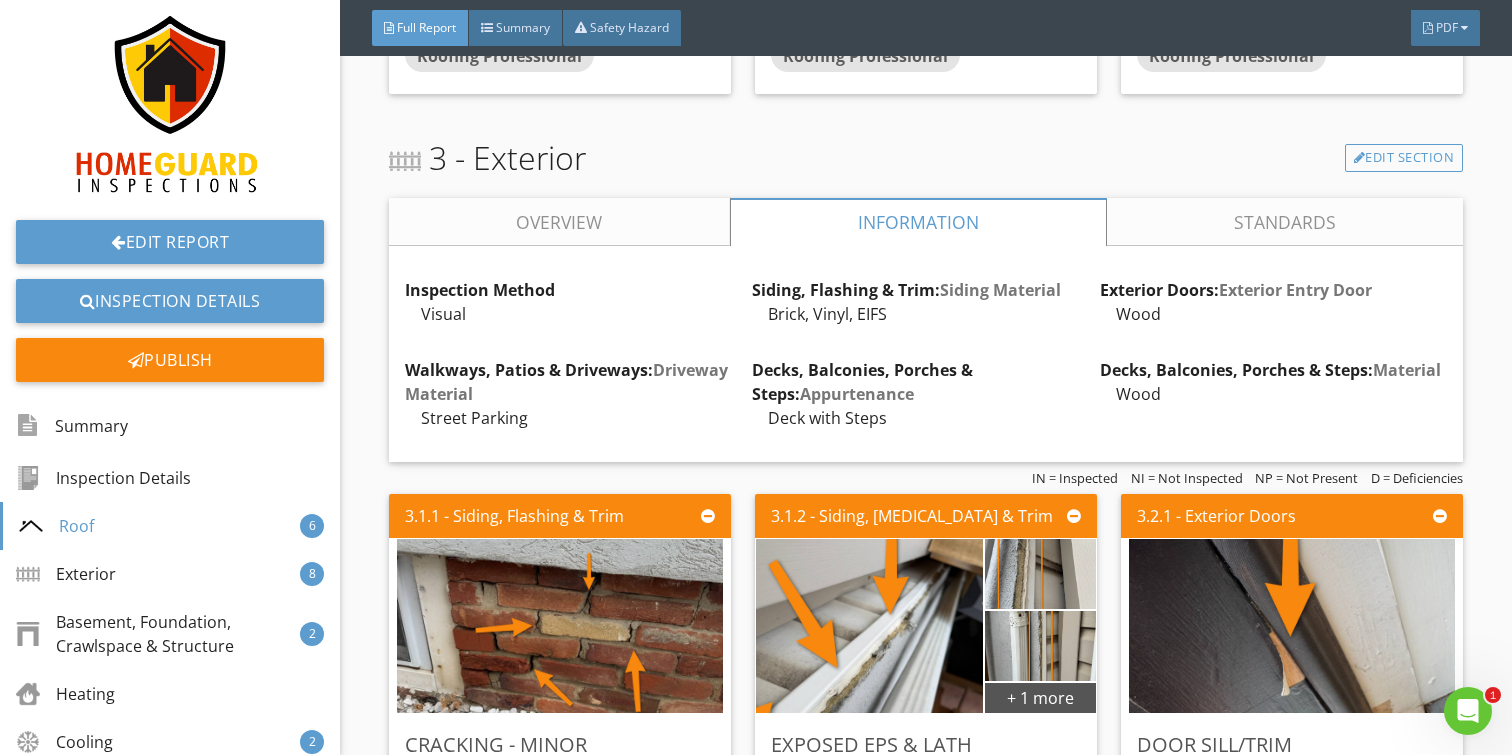 click on "Standards" at bounding box center [1285, 222] 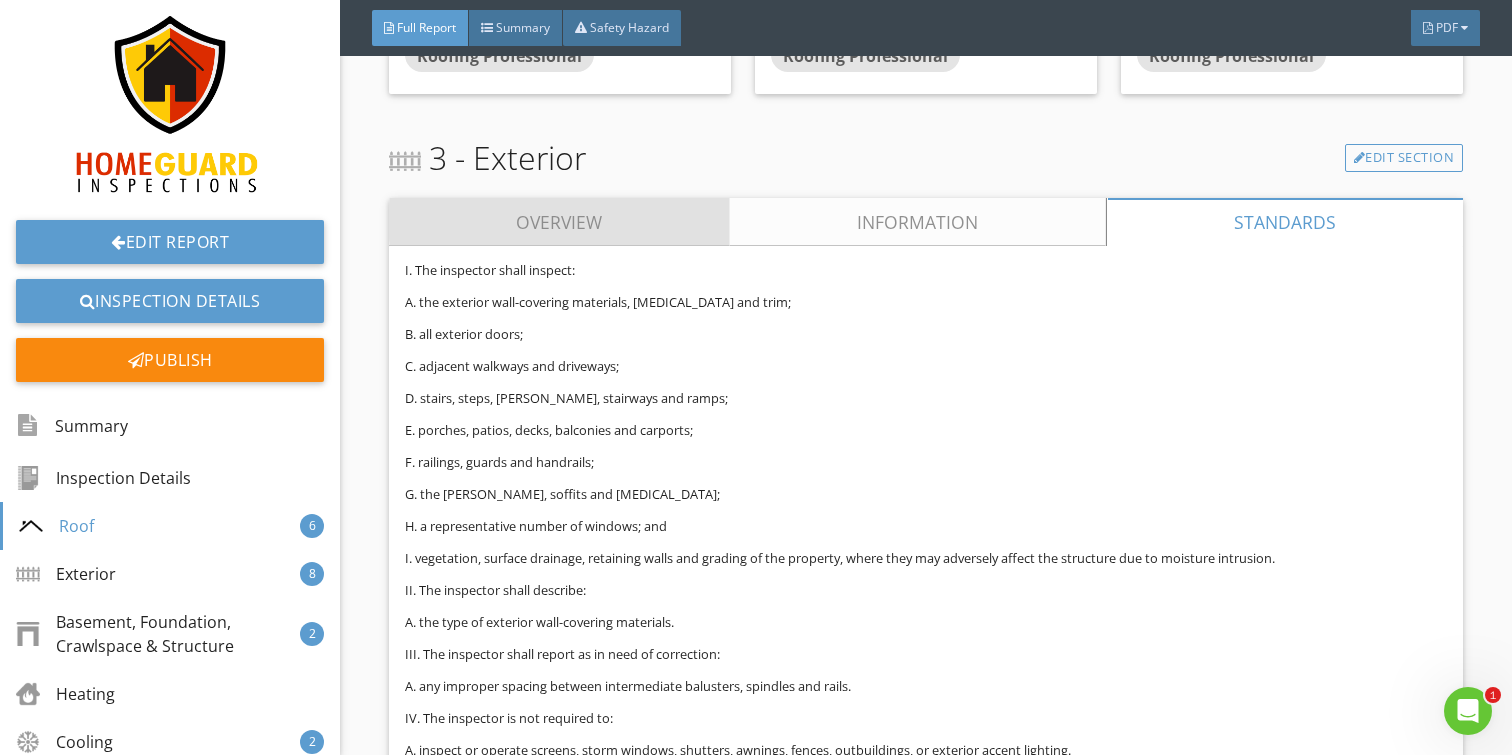 click on "Overview" at bounding box center [559, 222] 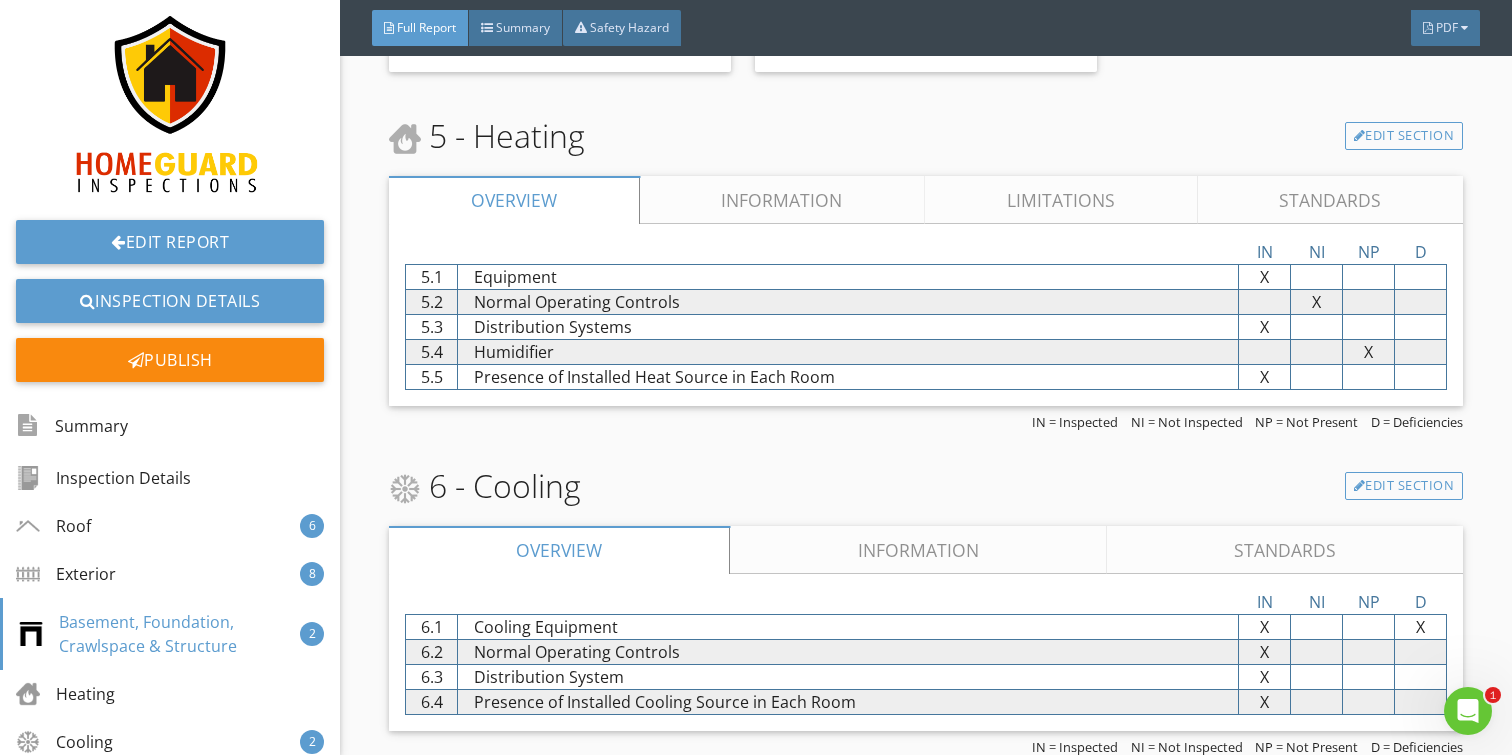 scroll, scrollTop: 7197, scrollLeft: 0, axis: vertical 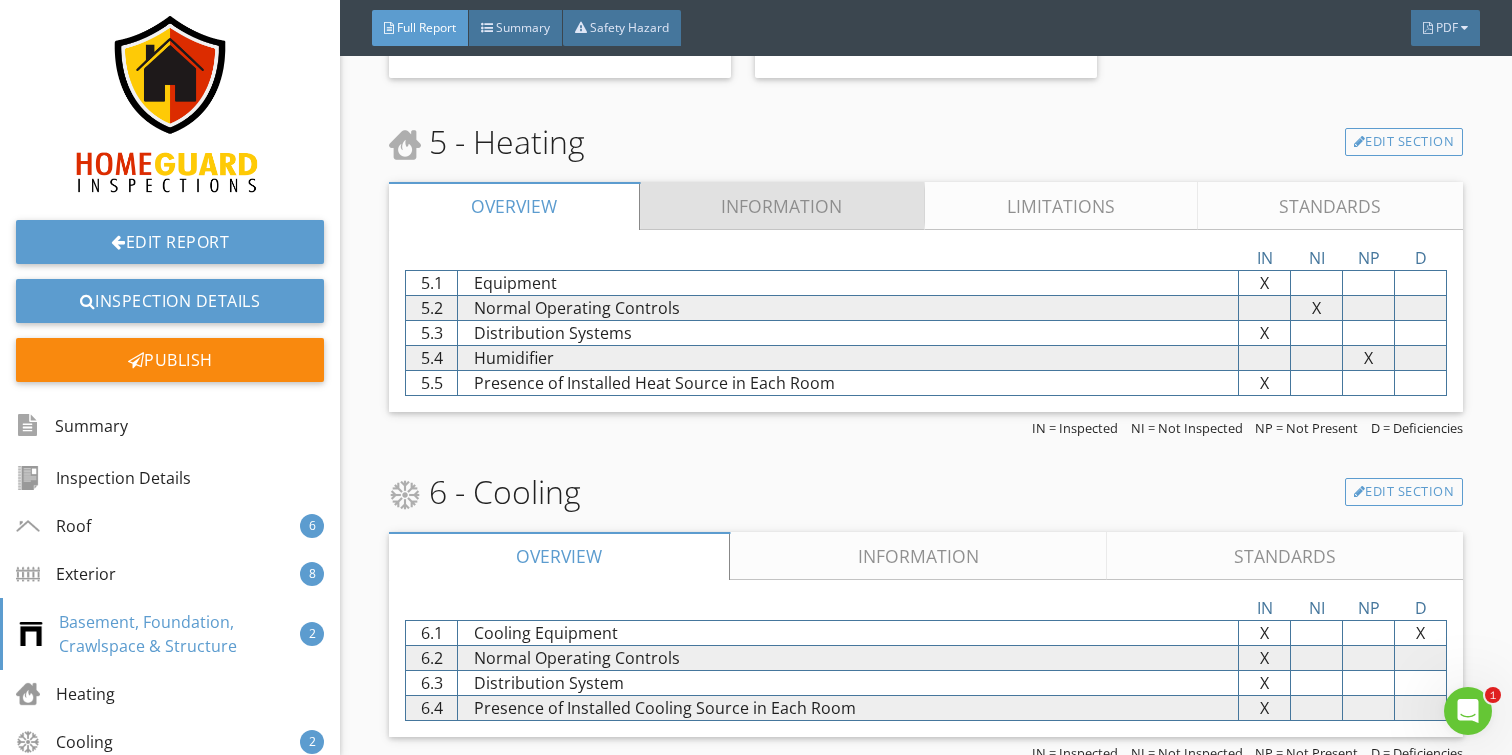 click on "Information" at bounding box center (783, 206) 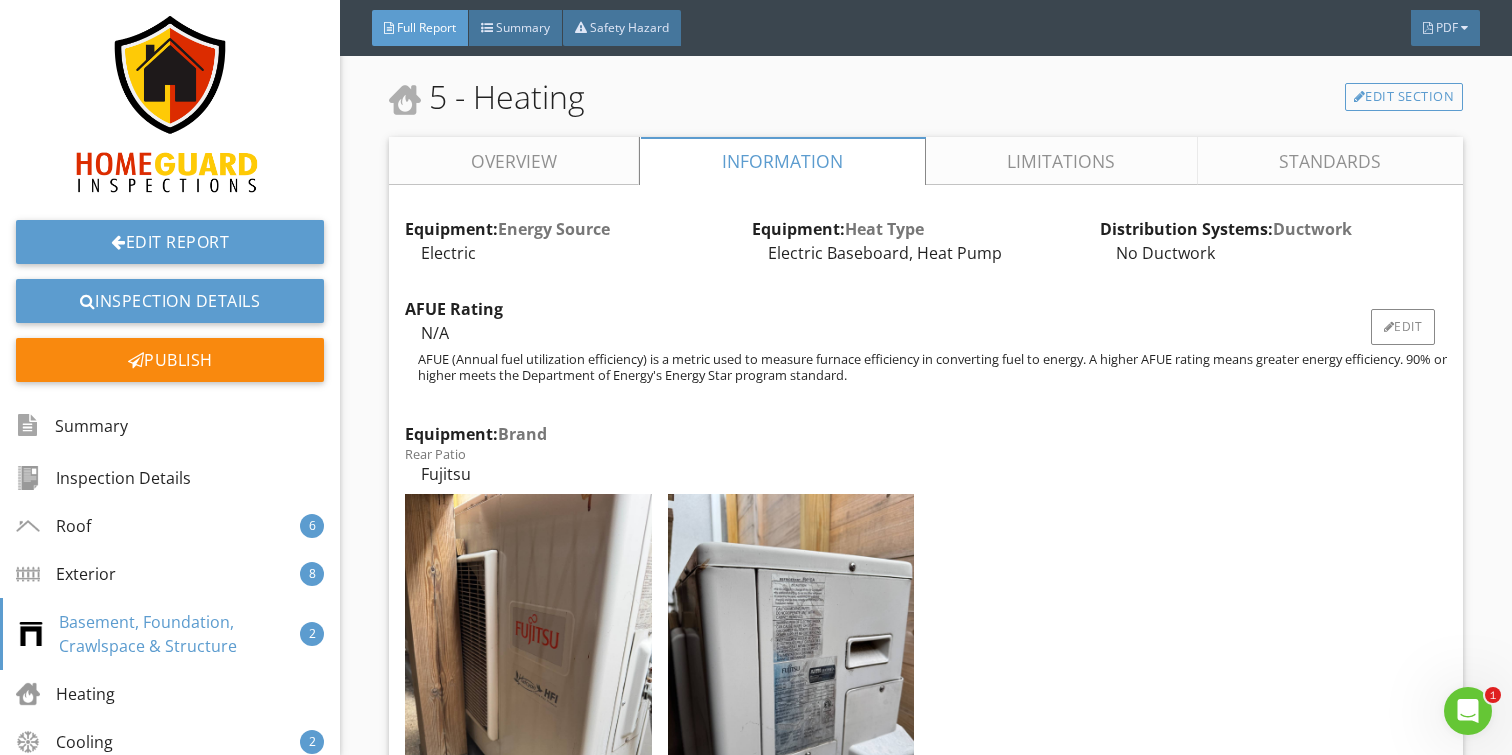 scroll, scrollTop: 7178, scrollLeft: 0, axis: vertical 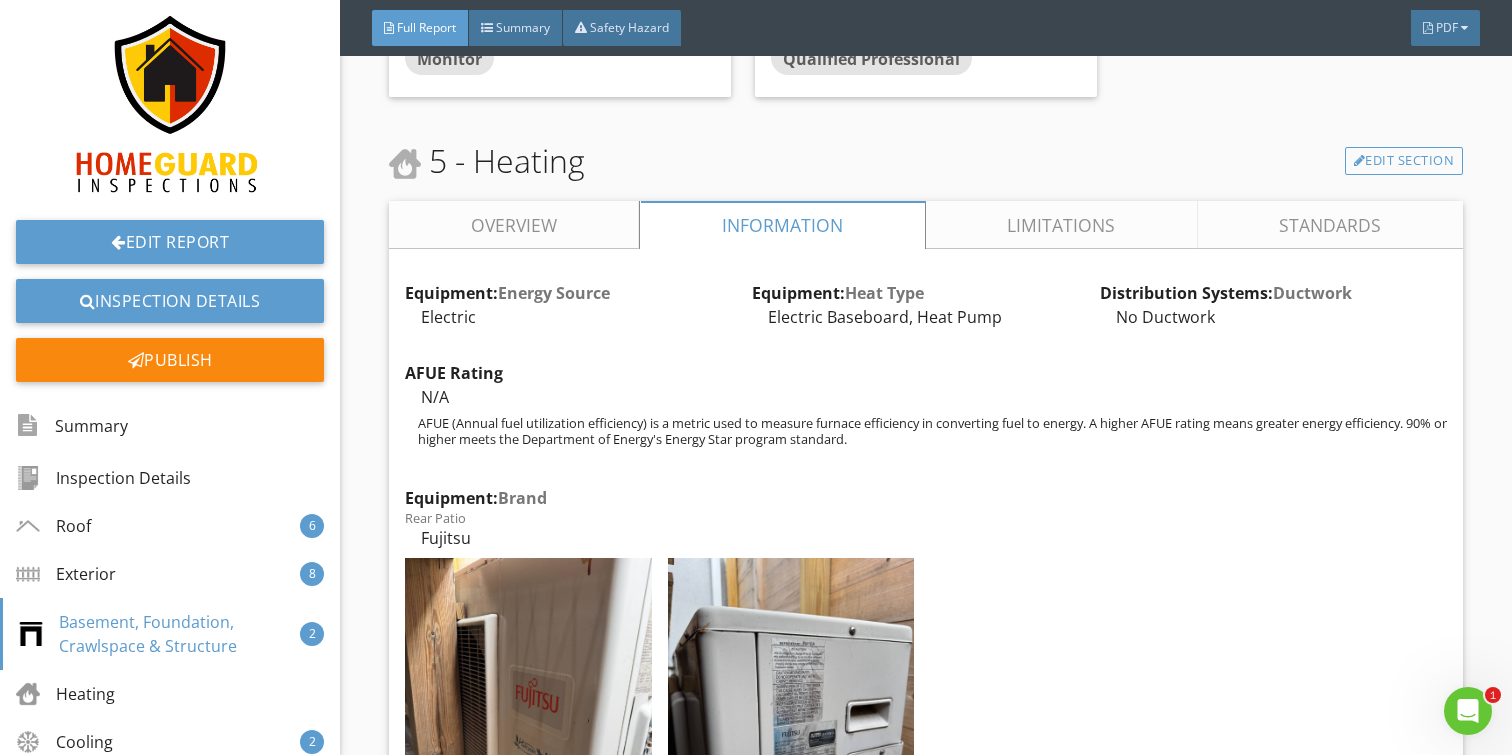 click on "Limitations" at bounding box center (1062, 225) 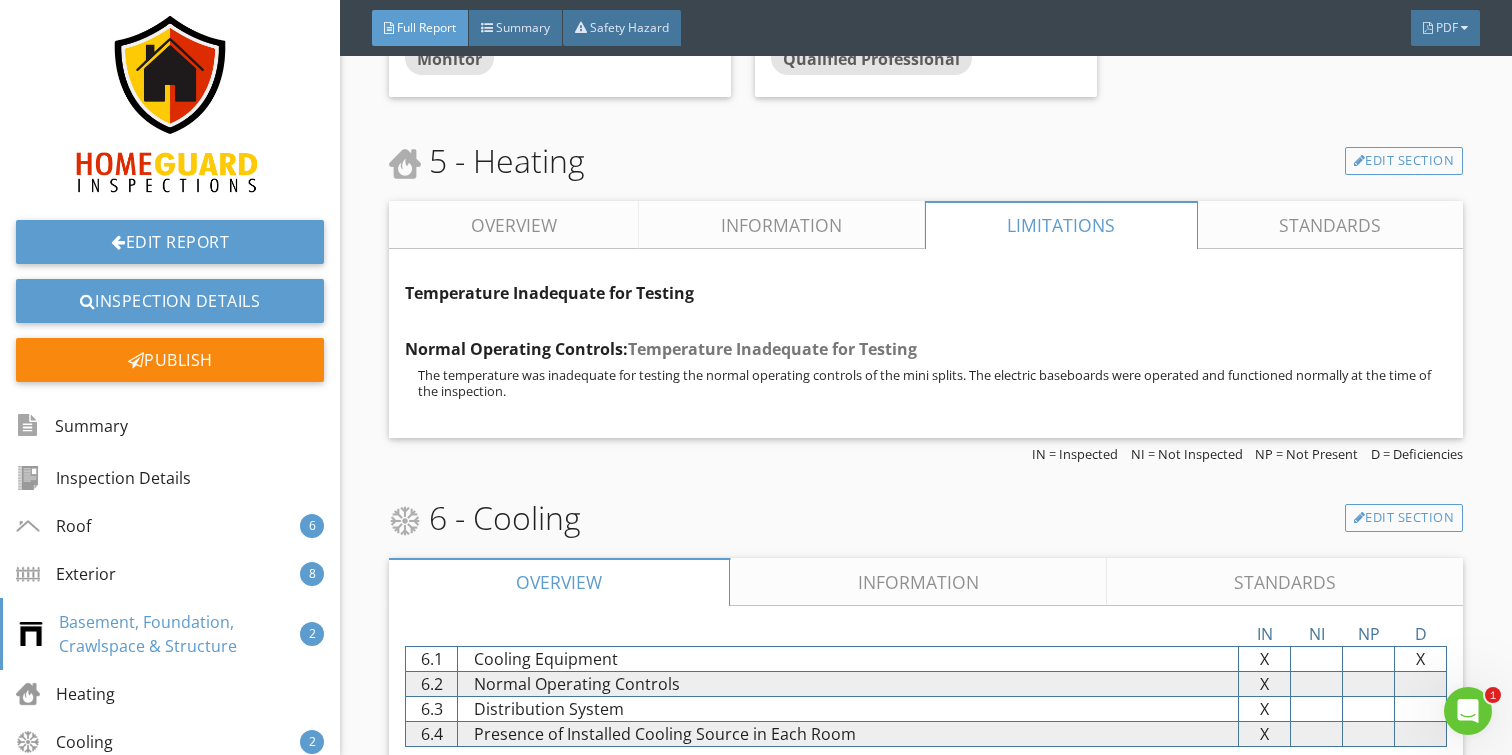 click on "Standards" at bounding box center [1330, 225] 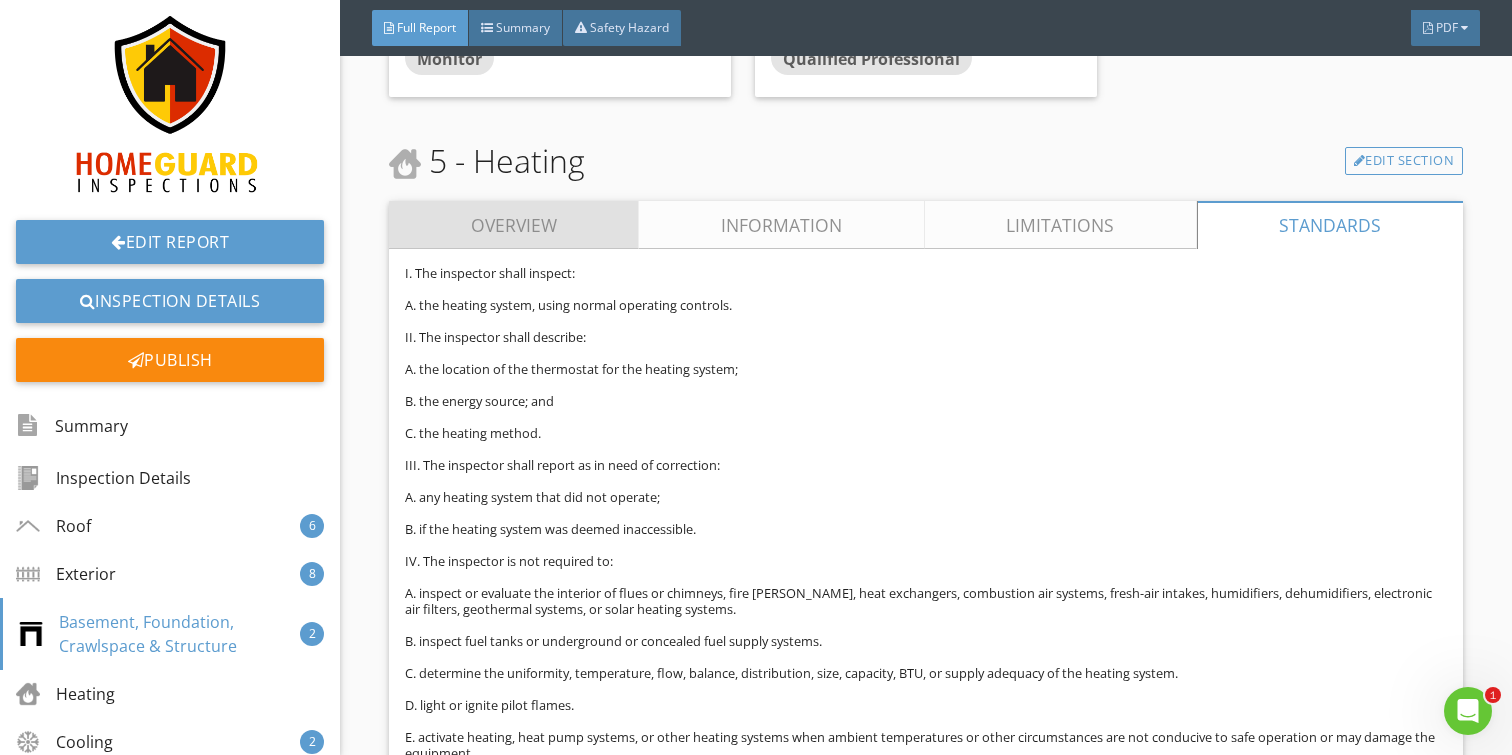 click on "Overview" at bounding box center (514, 225) 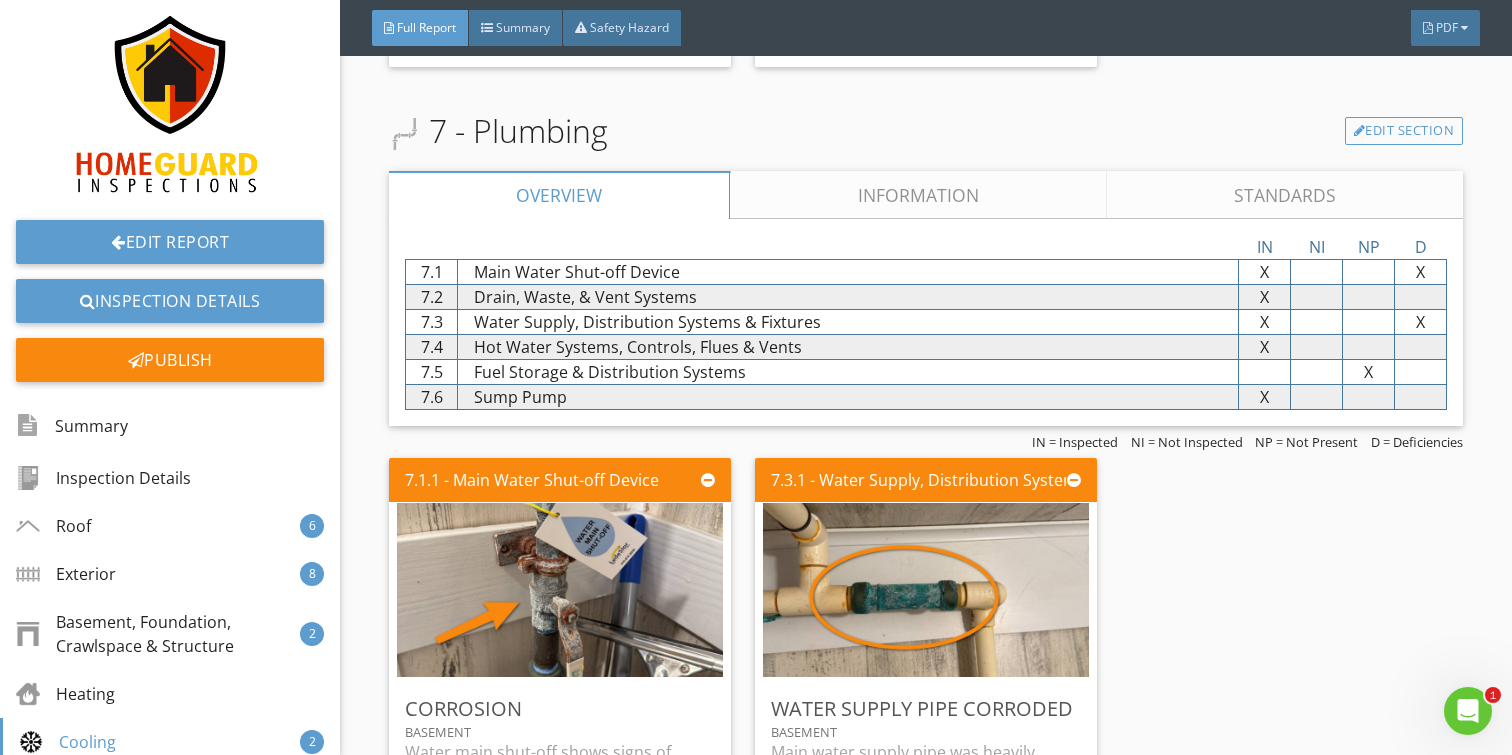 scroll, scrollTop: 8360, scrollLeft: 0, axis: vertical 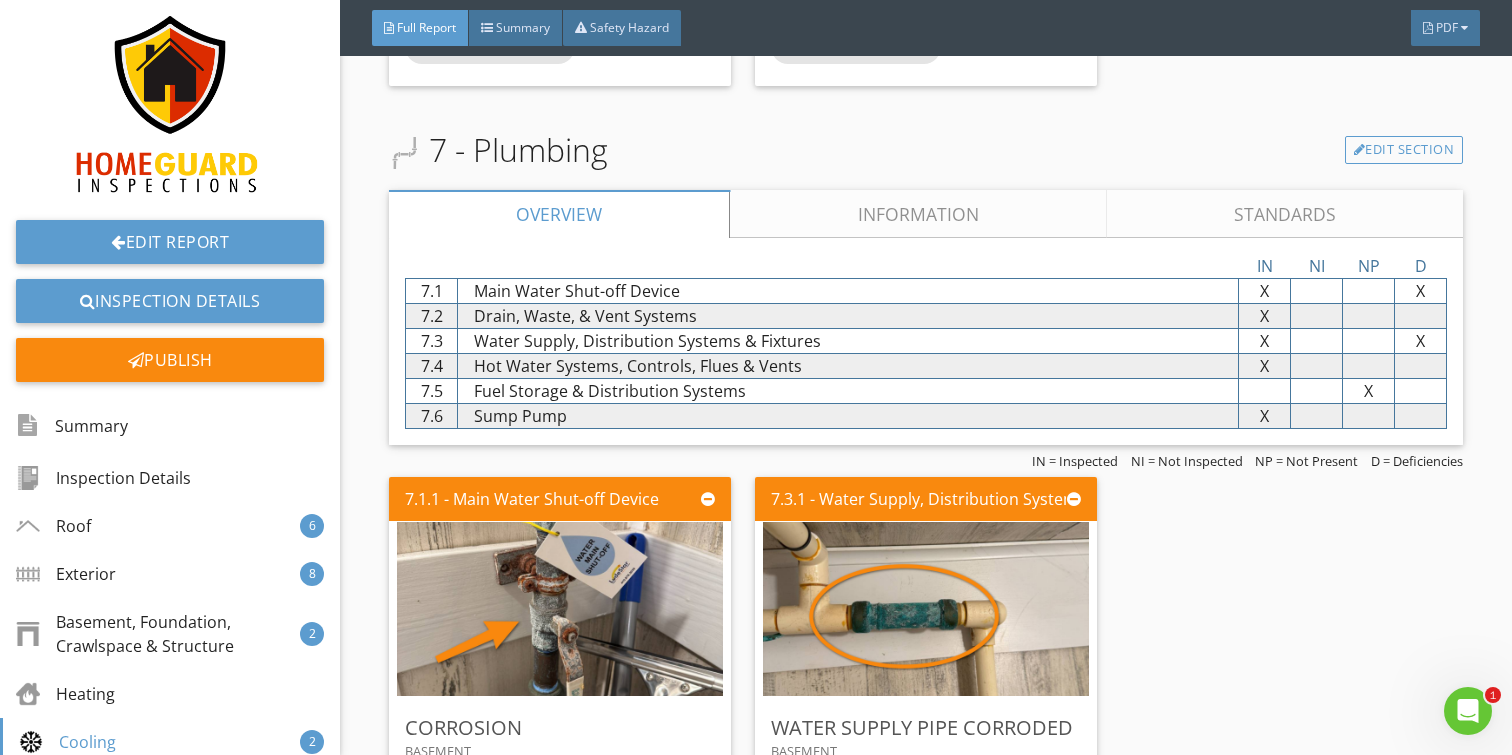 click on "Information" at bounding box center [918, 214] 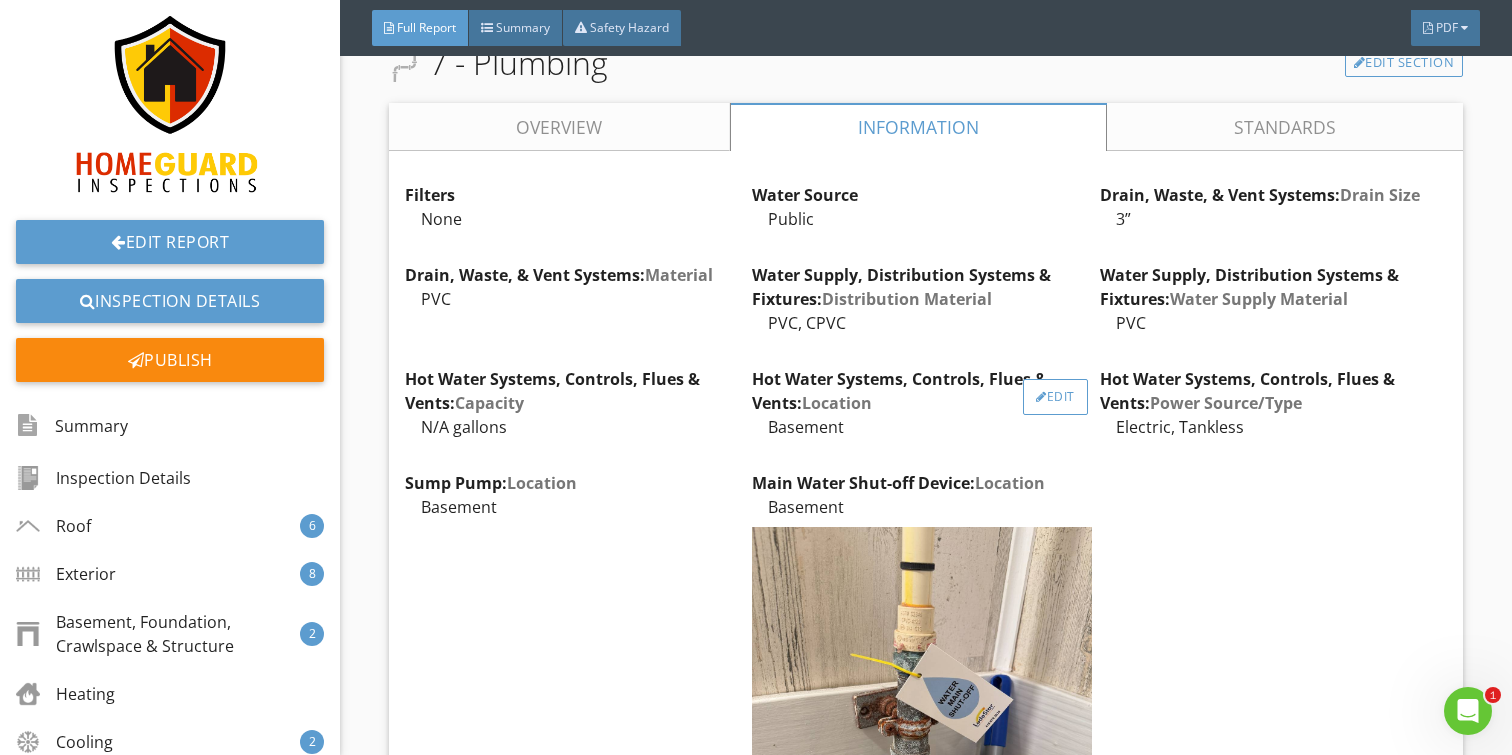 scroll, scrollTop: 8315, scrollLeft: 0, axis: vertical 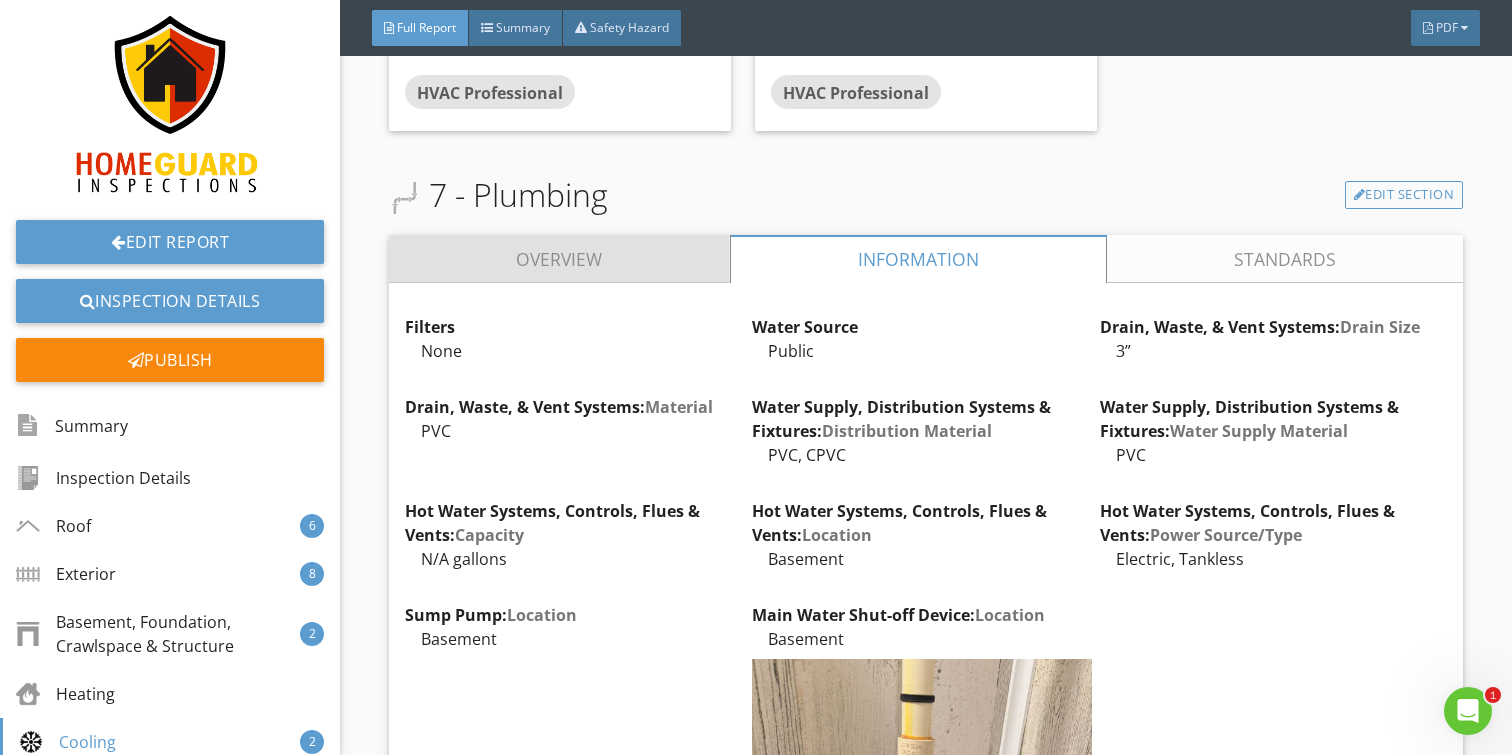 click on "Overview" at bounding box center (559, 259) 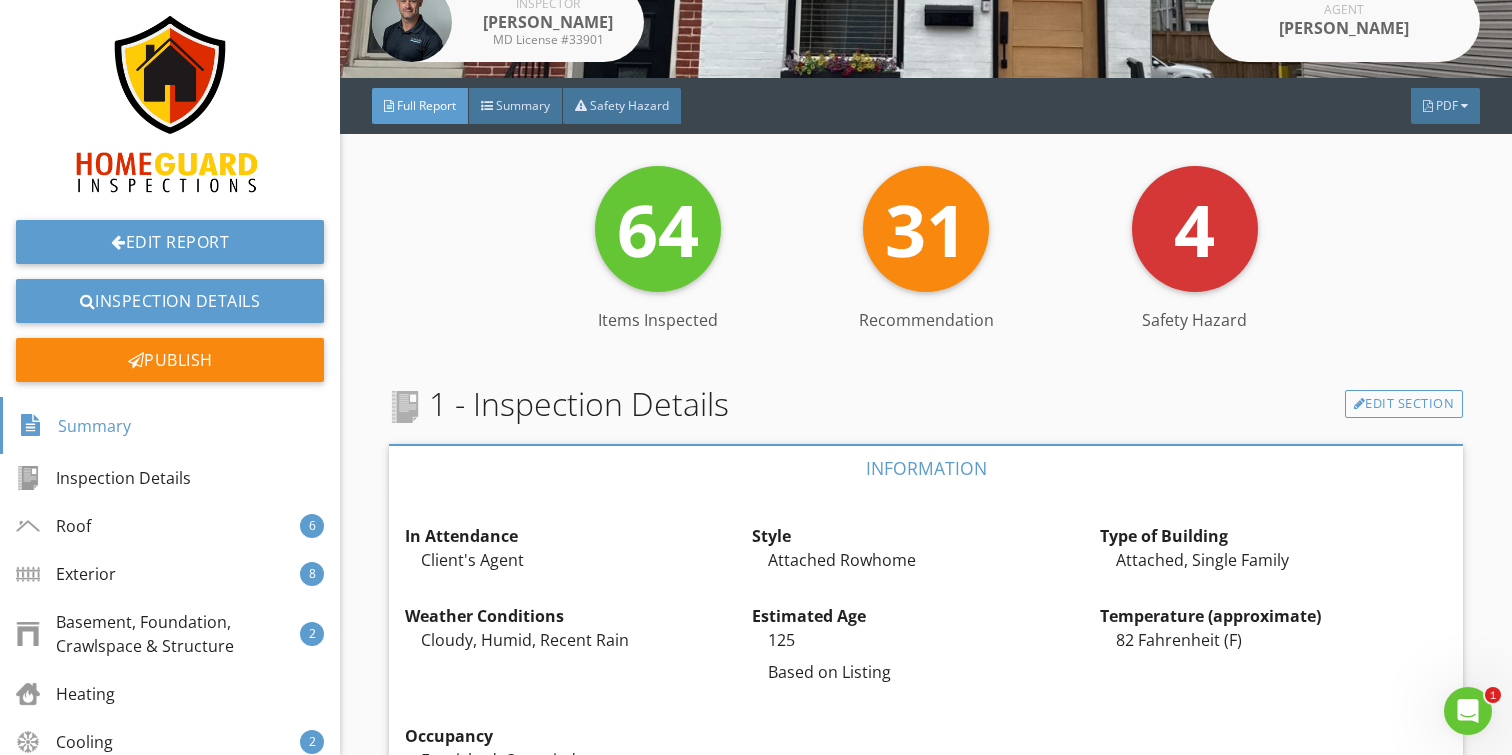 scroll, scrollTop: 0, scrollLeft: 0, axis: both 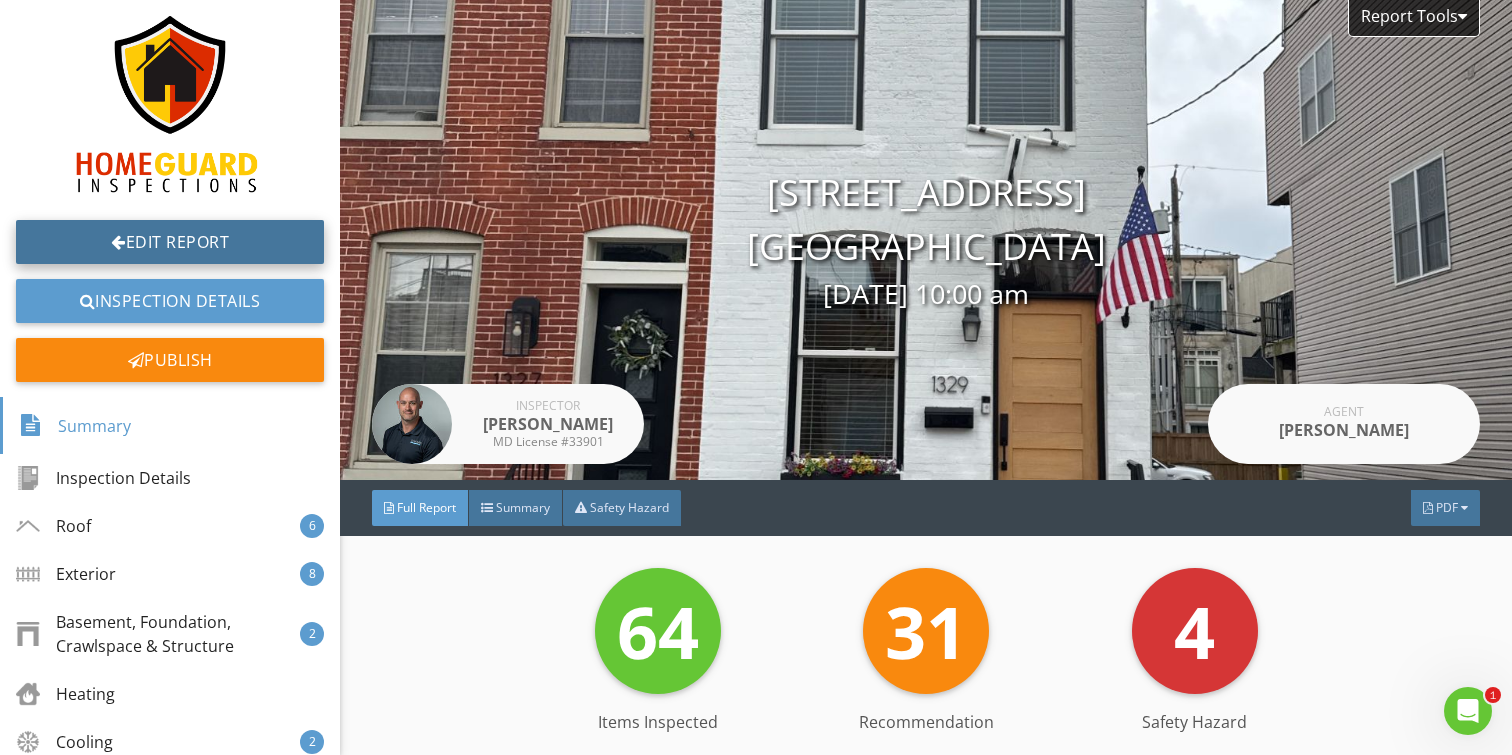 click on "Edit Report" at bounding box center [170, 242] 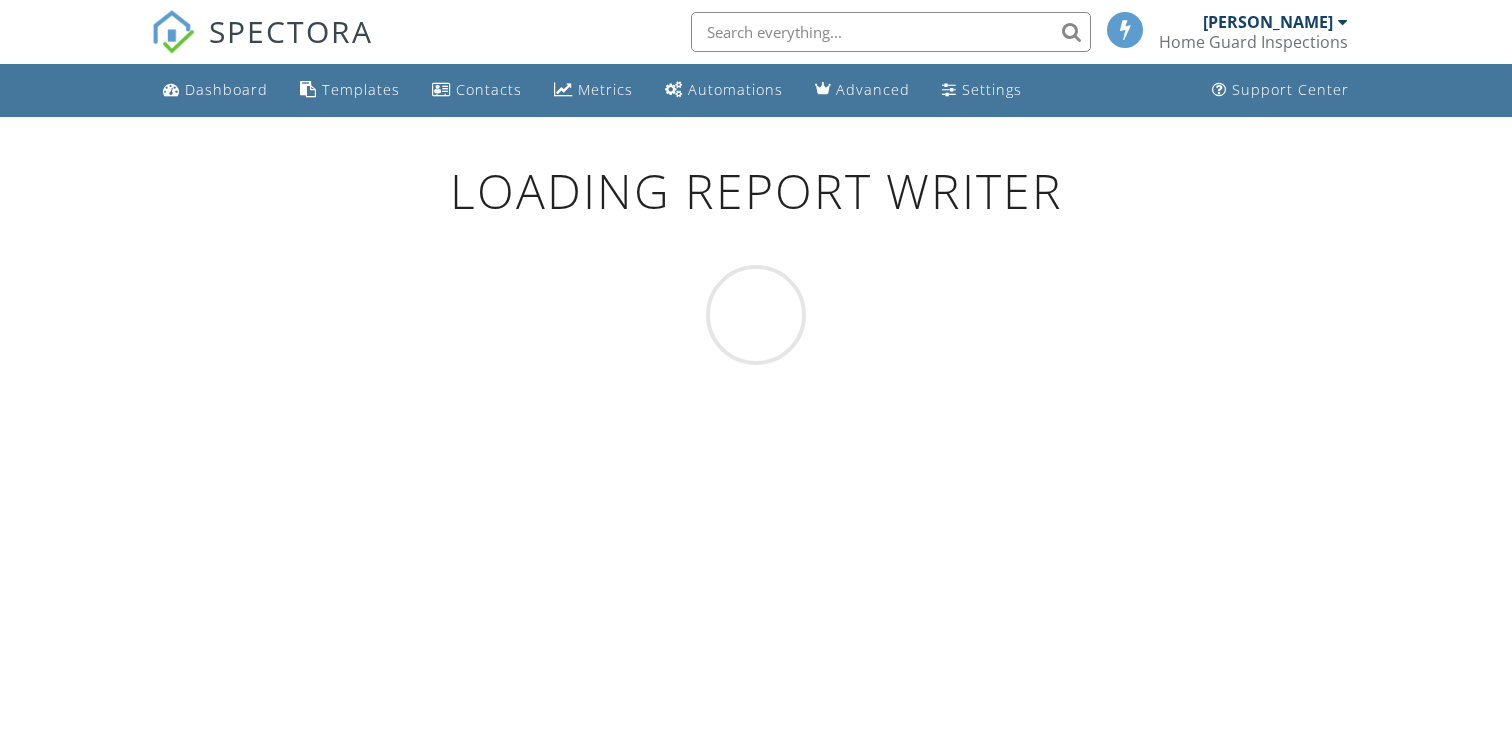 scroll, scrollTop: 0, scrollLeft: 0, axis: both 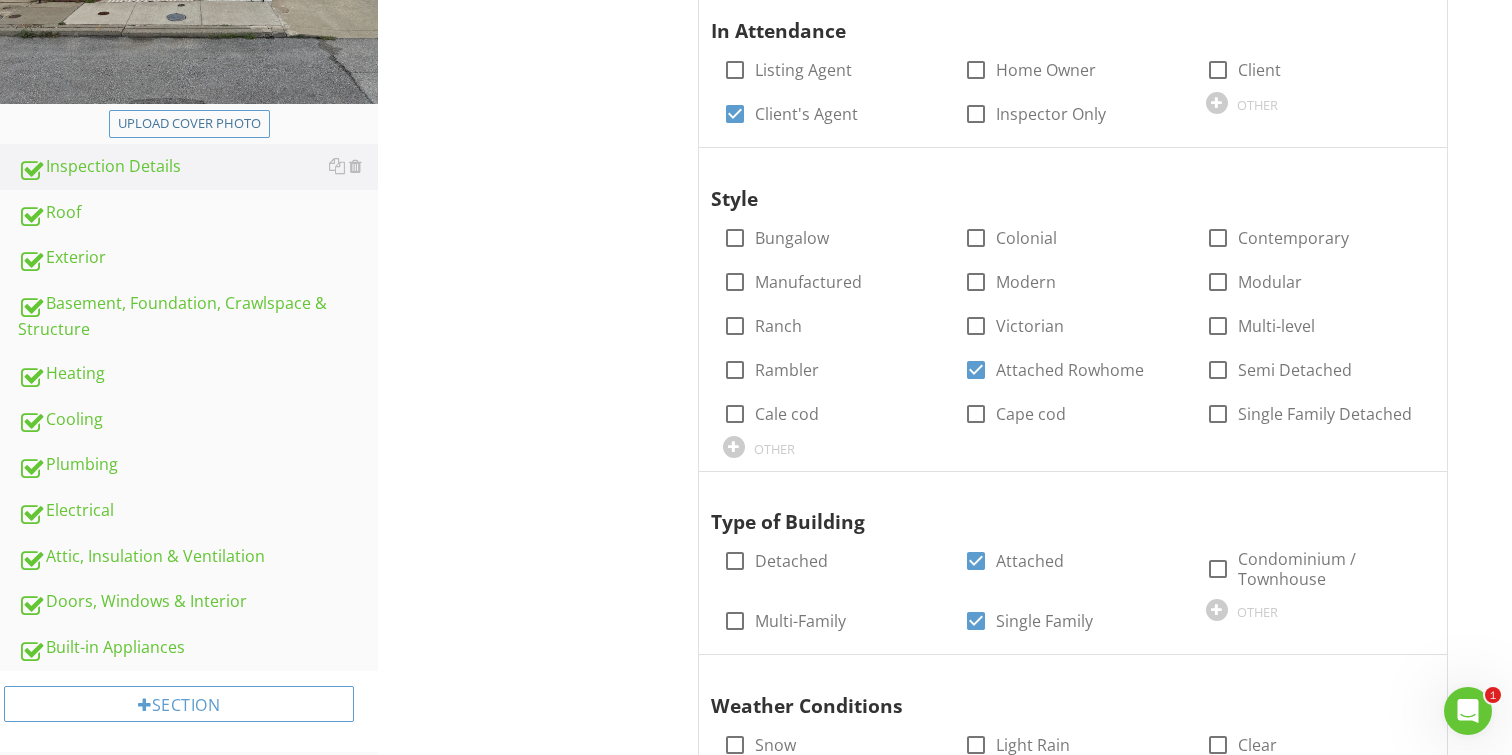 click on "Inspection Details
General
Item
General
Info
Information
Occupancy
check_box Furnished   check_box Occupied   check_box_outline_blank Utilities Off   check_box_outline_blank Vacant         OTHER
In Attendance
check_box_outline_blank Listing Agent   check_box_outline_blank Home Owner   check_box_outline_blank Client   check_box Client's Agent   check_box_outline_blank Inspector Only         OTHER
Style
check_box_outline_blank Bungalow   check_box_outline_blank Colonial   check_box_outline_blank Contemporary   check_box_outline_blank Manufactured   check_box_outline_blank Modern   check_box_outline_blank Modular   Ranch" at bounding box center (945, 998) 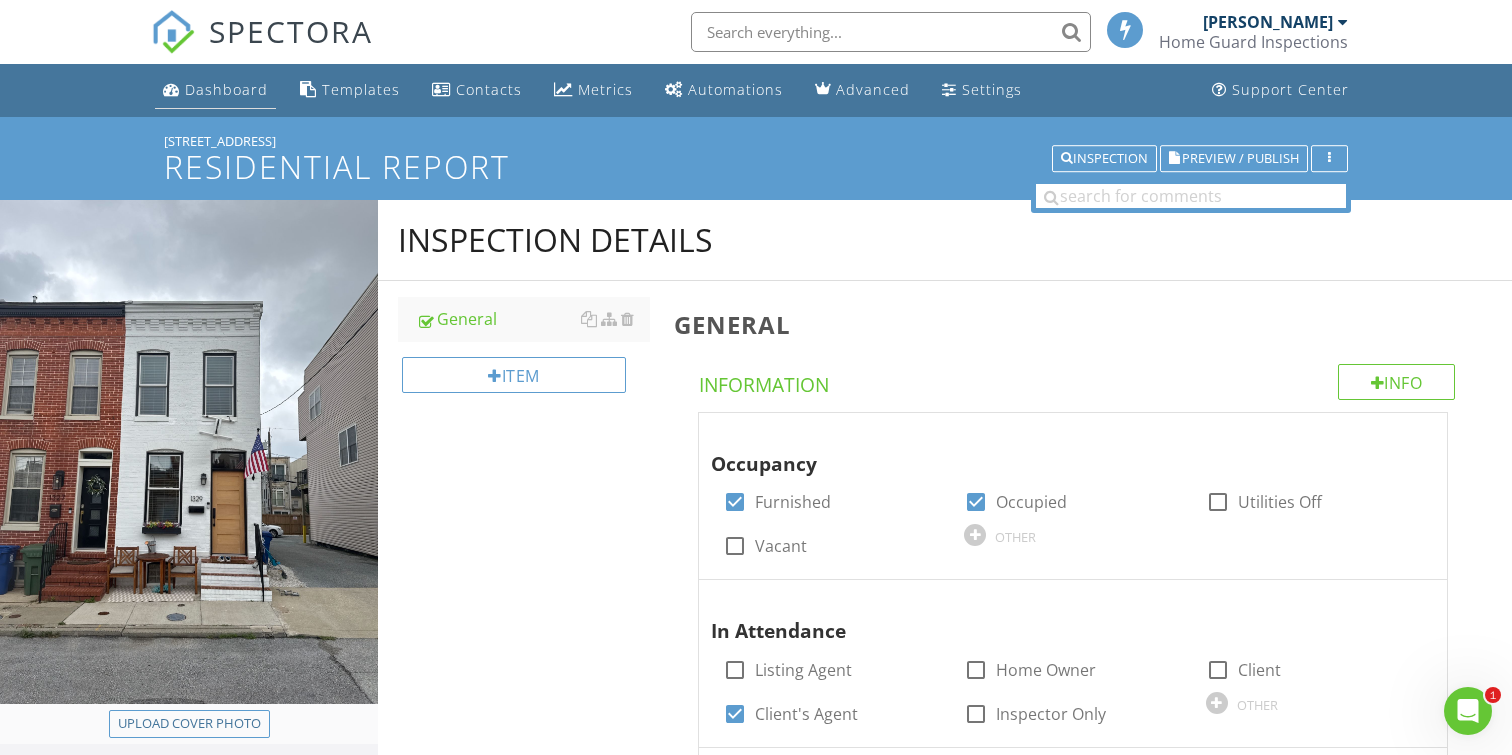 click on "Dashboard" at bounding box center [226, 89] 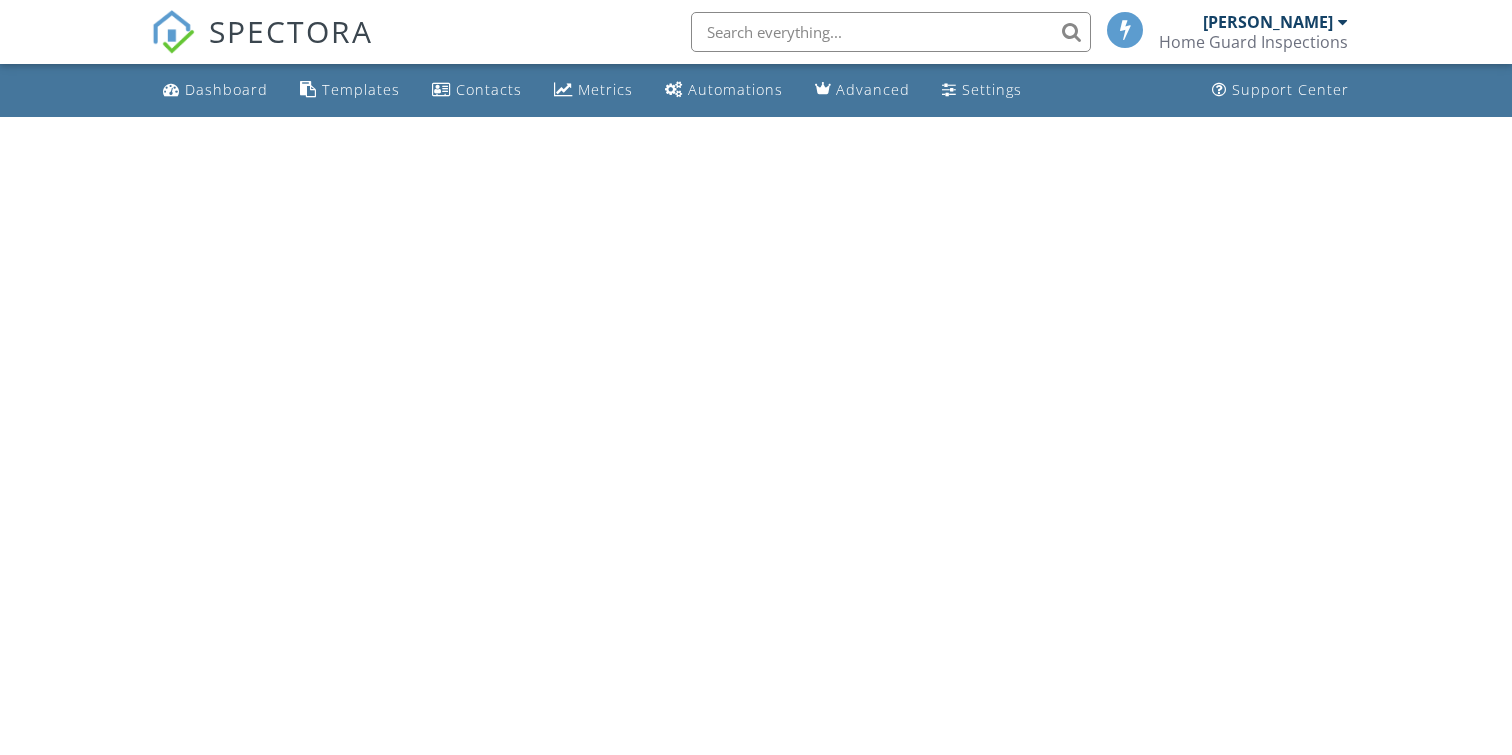 scroll, scrollTop: 0, scrollLeft: 0, axis: both 